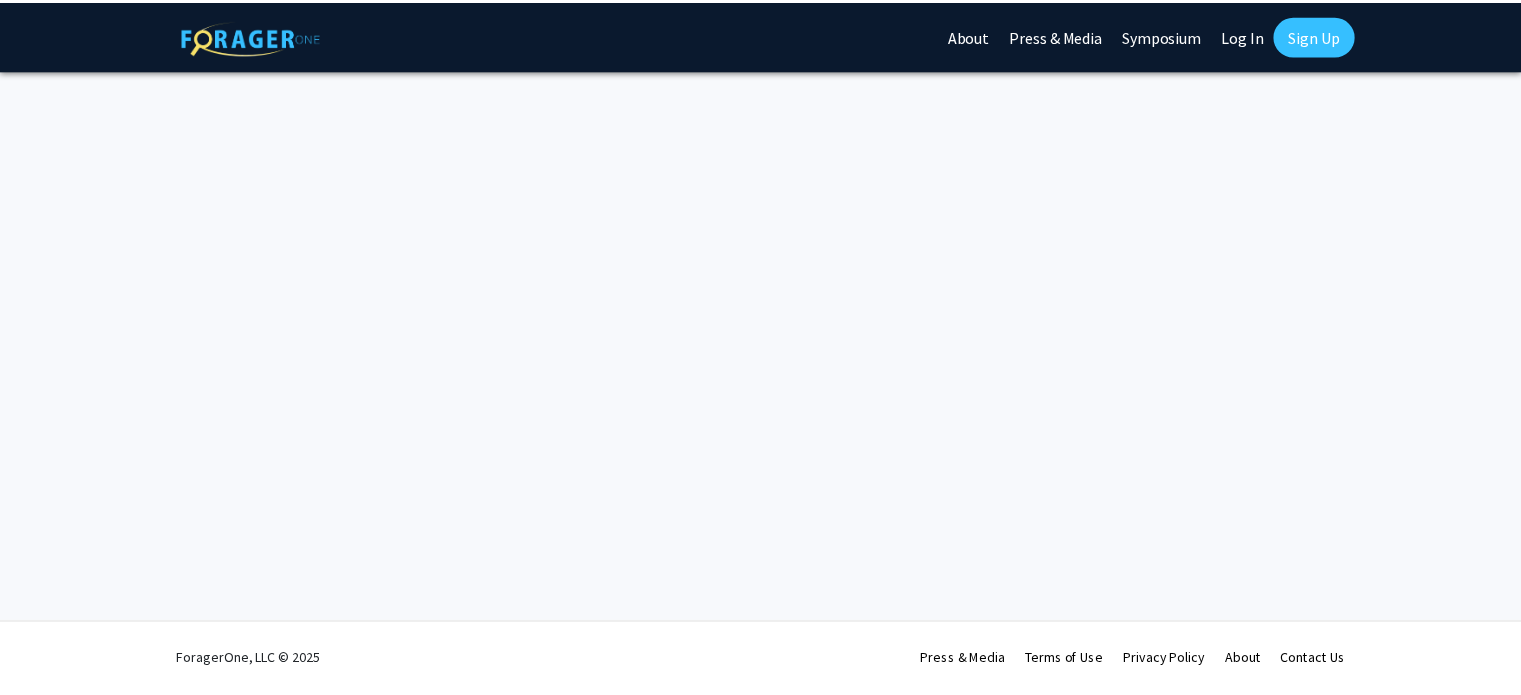 scroll, scrollTop: 0, scrollLeft: 0, axis: both 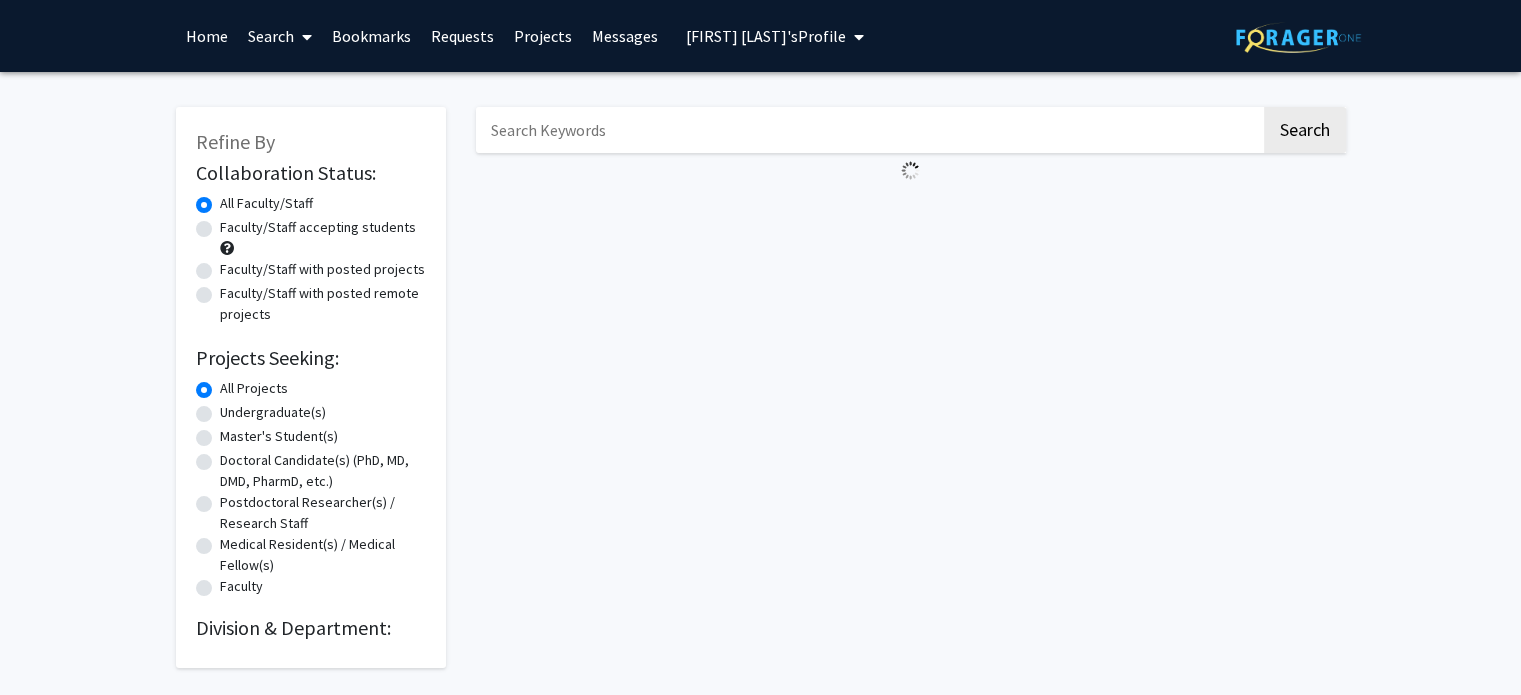 click 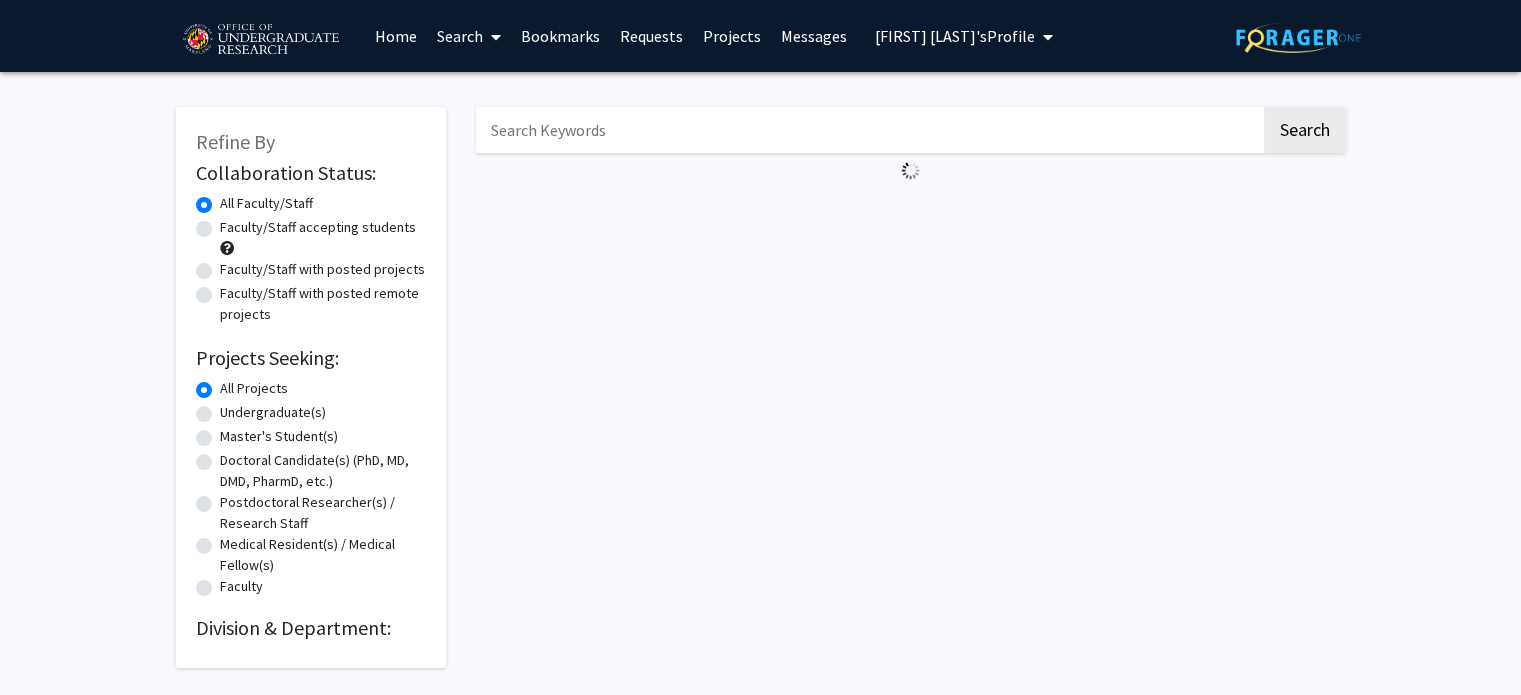 click at bounding box center (868, 130) 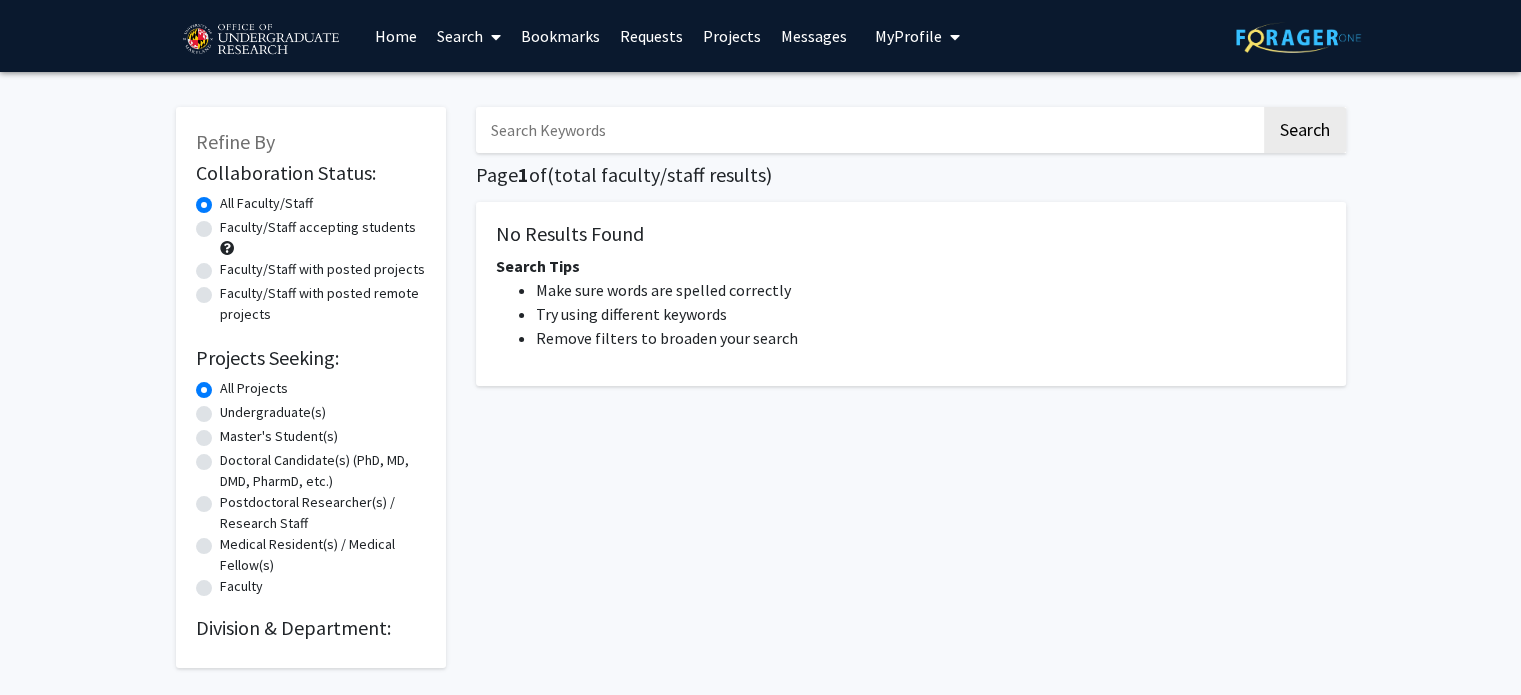 click on "Refine By Collaboration Status: Collaboration Status  All Faculty/Staff    Collaboration Status  Faculty/Staff accepting students    Collaboration Status  Faculty/Staff with posted projects    Collaboration Status  Faculty/Staff with posted remote projects    Projects Seeking: Projects Seeking Level  All Projects    Projects Seeking Level  Undergraduate(s)    Projects Seeking Level  Master's Student(s)    Projects Seeking Level  Doctoral Candidate(s) (PhD, MD, DMD, PharmD, etc.)    Projects Seeking Level  Postdoctoral Researcher(s) / Research Staff    Projects Seeking Level  Medical Resident(s) / Medical Fellow(s)    Projects Seeking Level  Faculty    Division & Department: Search  Page  1  of   (  total faculty/staff results)  No Results Found Search Tips Make sure words are spelled correctly Try using different keywords Remove filters to broaden your search" 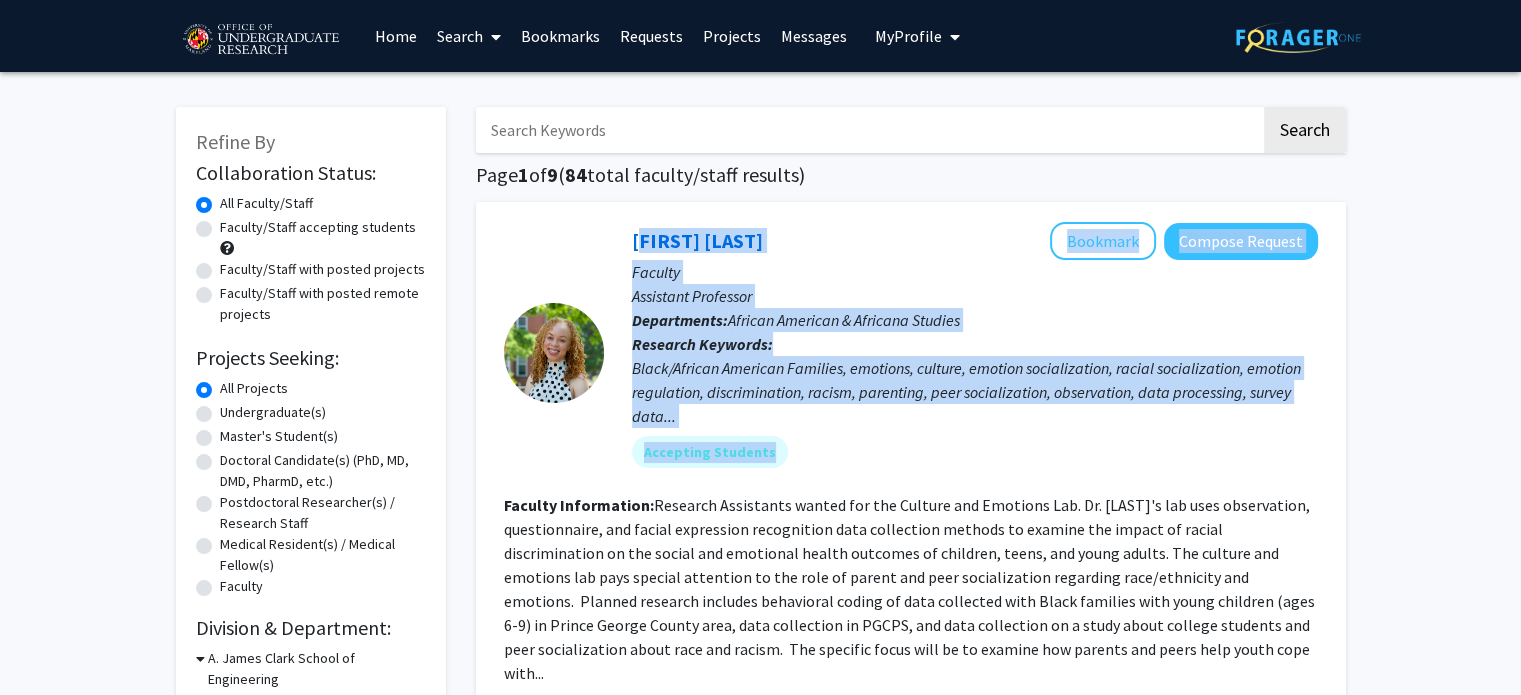 drag, startPoint x: 635, startPoint y: 212, endPoint x: 783, endPoint y: 433, distance: 265.9793 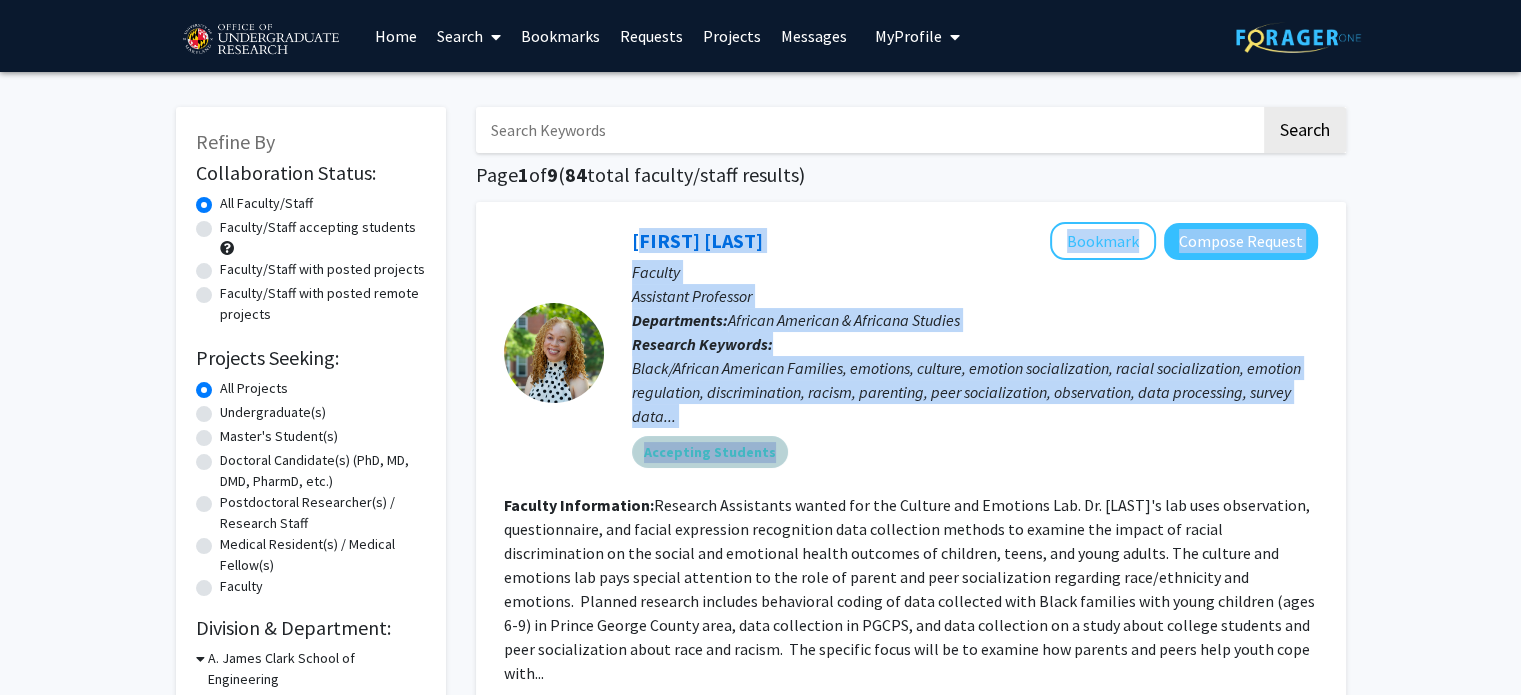 click on "Accepting Students" at bounding box center [975, 452] 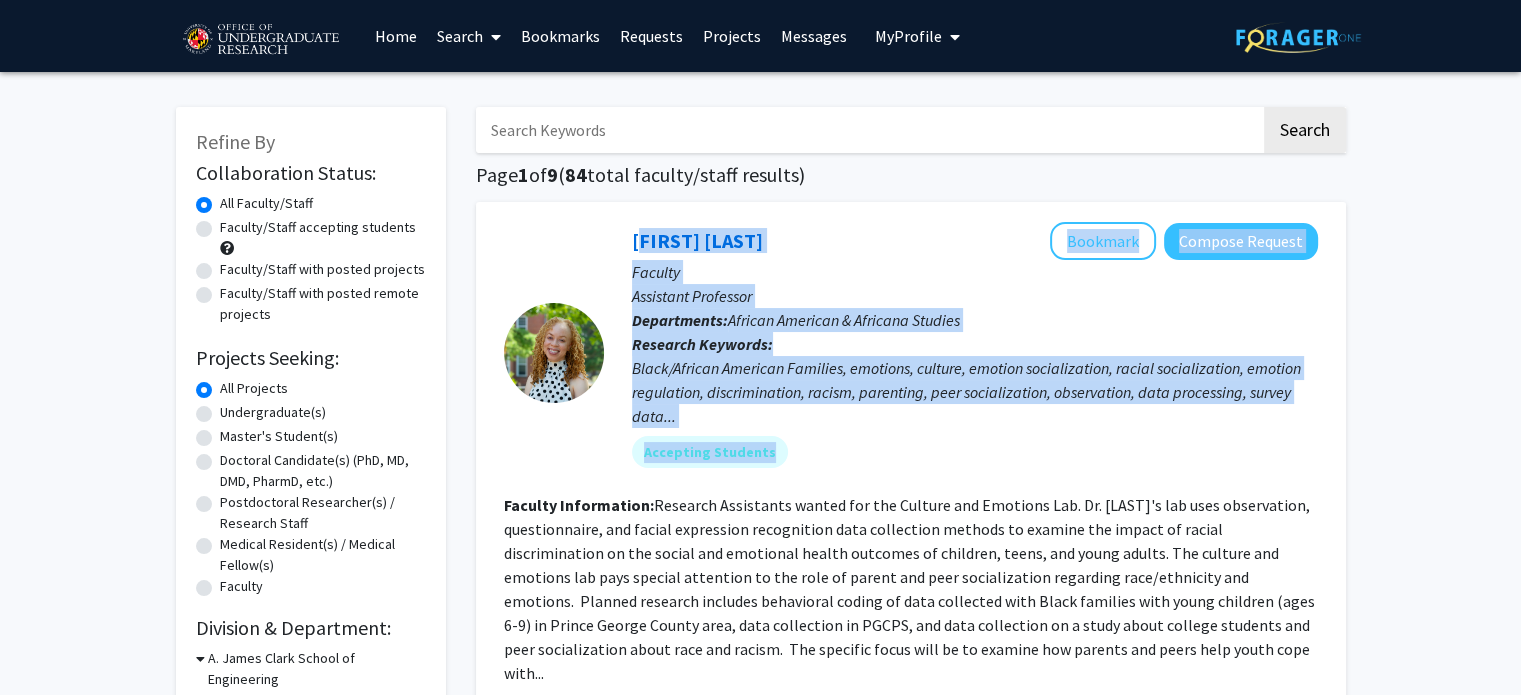 click on "Research Keywords:  Black/African American Families, emotions, culture, emotion socialization, racial socialization, emotion regulation, discrimination, racism, parenting, peer socialization, observation, data processing, survey data..." 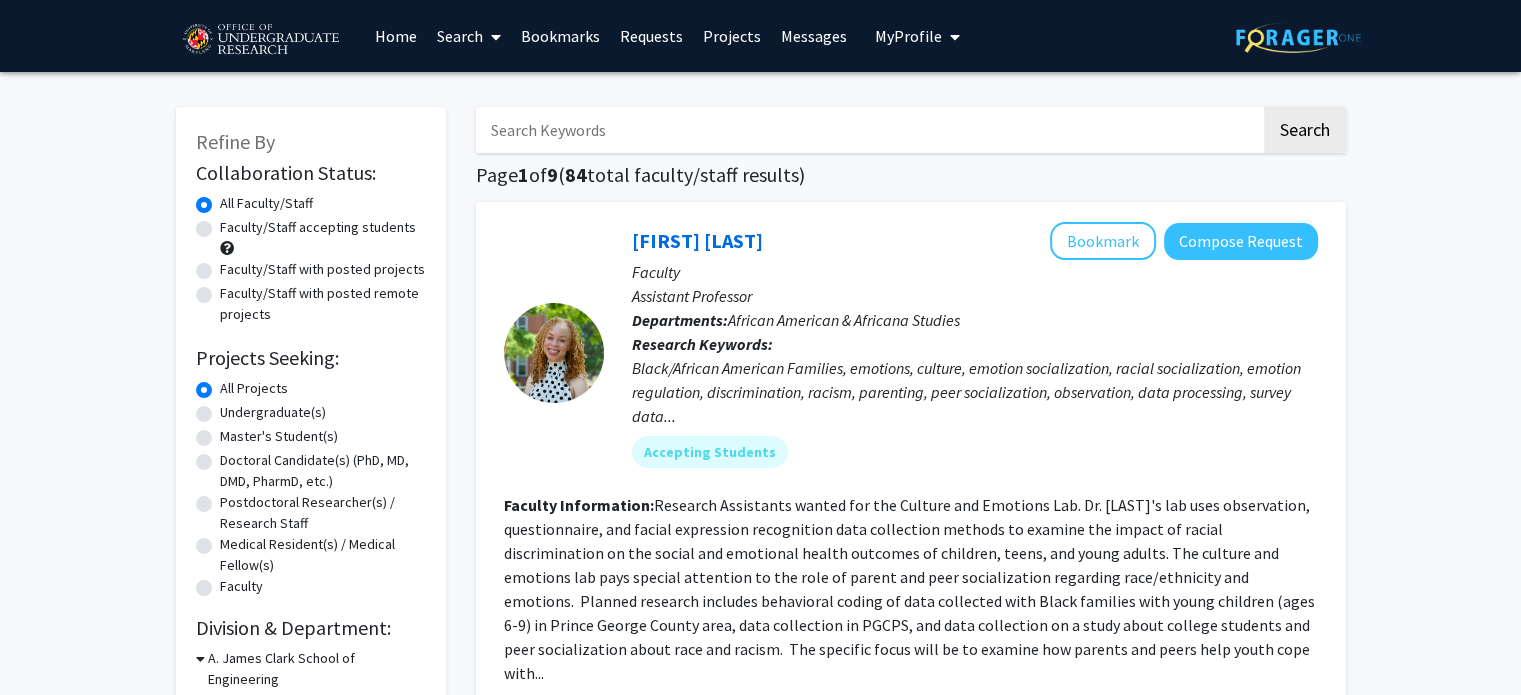 click on "Refine By Collaboration Status: Collaboration Status  All Faculty/Staff    Collaboration Status  Faculty/Staff accepting students    Collaboration Status  Faculty/Staff with posted projects    Collaboration Status  Faculty/Staff with posted remote projects    Projects Seeking: Projects Seeking Level  All Projects    Projects Seeking Level  Undergraduate(s)    Projects Seeking Level  Master's Student(s)    Projects Seeking Level  Doctoral Candidate(s) (PhD, MD, DMD, PharmD, etc.)    Projects Seeking Level  Postdoctoral Researcher(s) / Research Staff    Projects Seeking Level  Medical Resident(s) / Medical Fellow(s)    Projects Seeking Level  Faculty    Division & Department:      A. James Clark School of Engineering  (Select All)  (Select All)  Chemical & Biomolecular Engineering  Chemical & Biomolecular Engineering  Materials Science & Engineering  Materials Science & Engineering  Mechanical Engineering  Mechanical Engineering  Other  Other       College of Agriculture and Natural Resources" 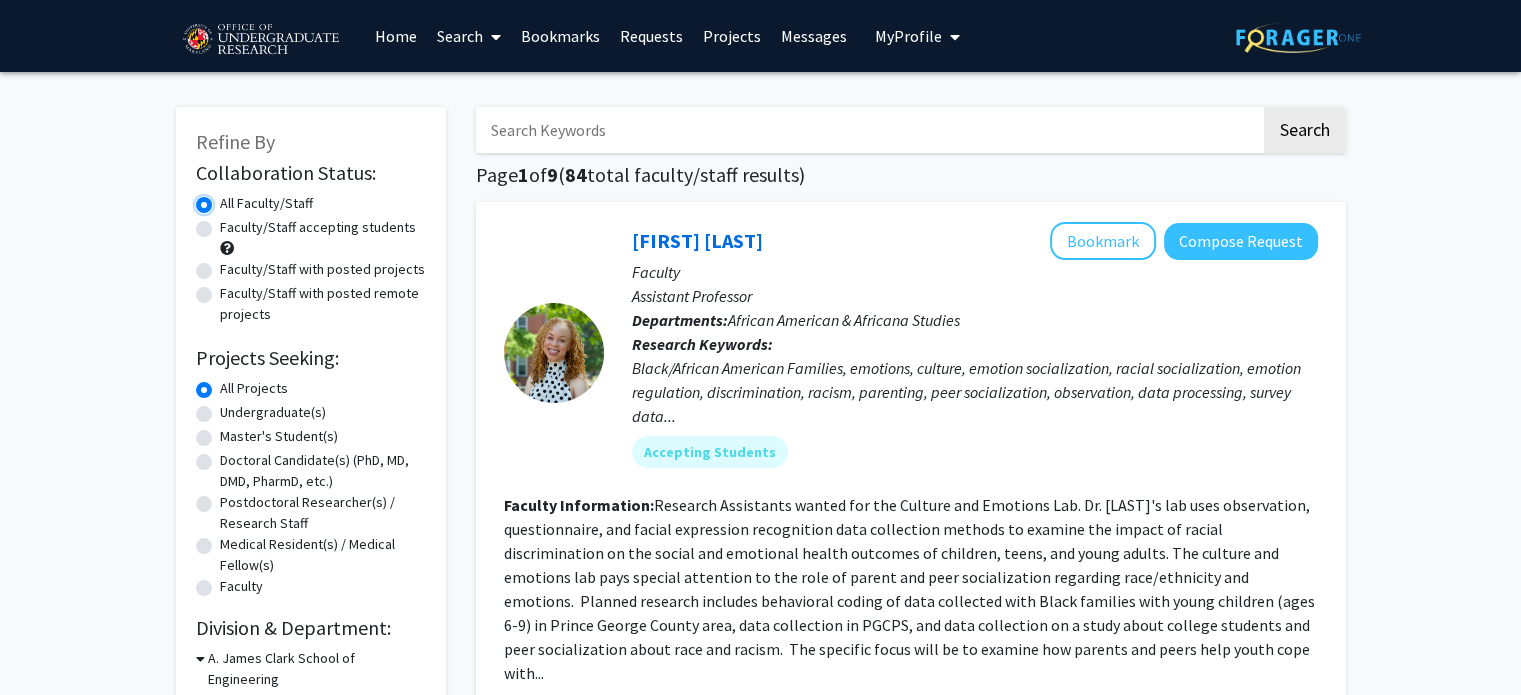 click on "All Faculty/Staff" at bounding box center (226, 199) 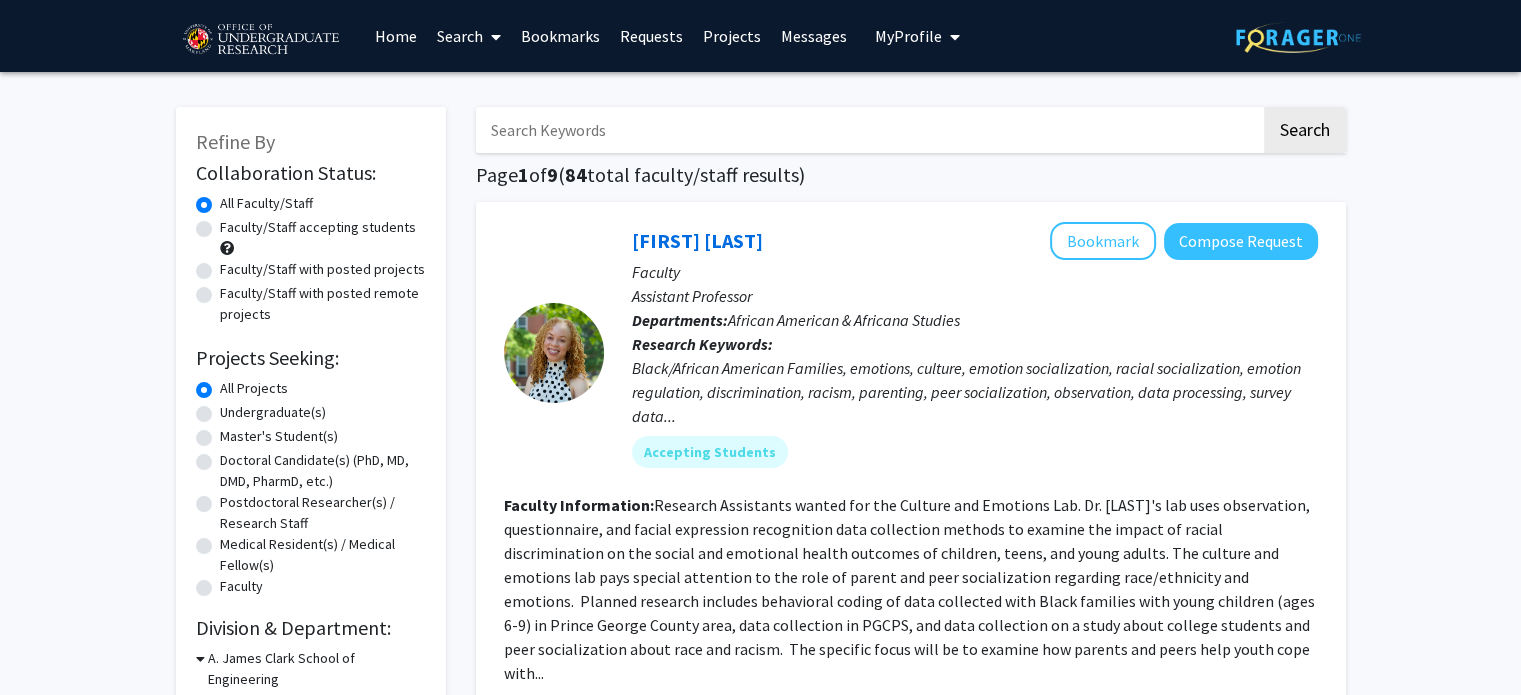 click on "Faculty/Staff accepting students" 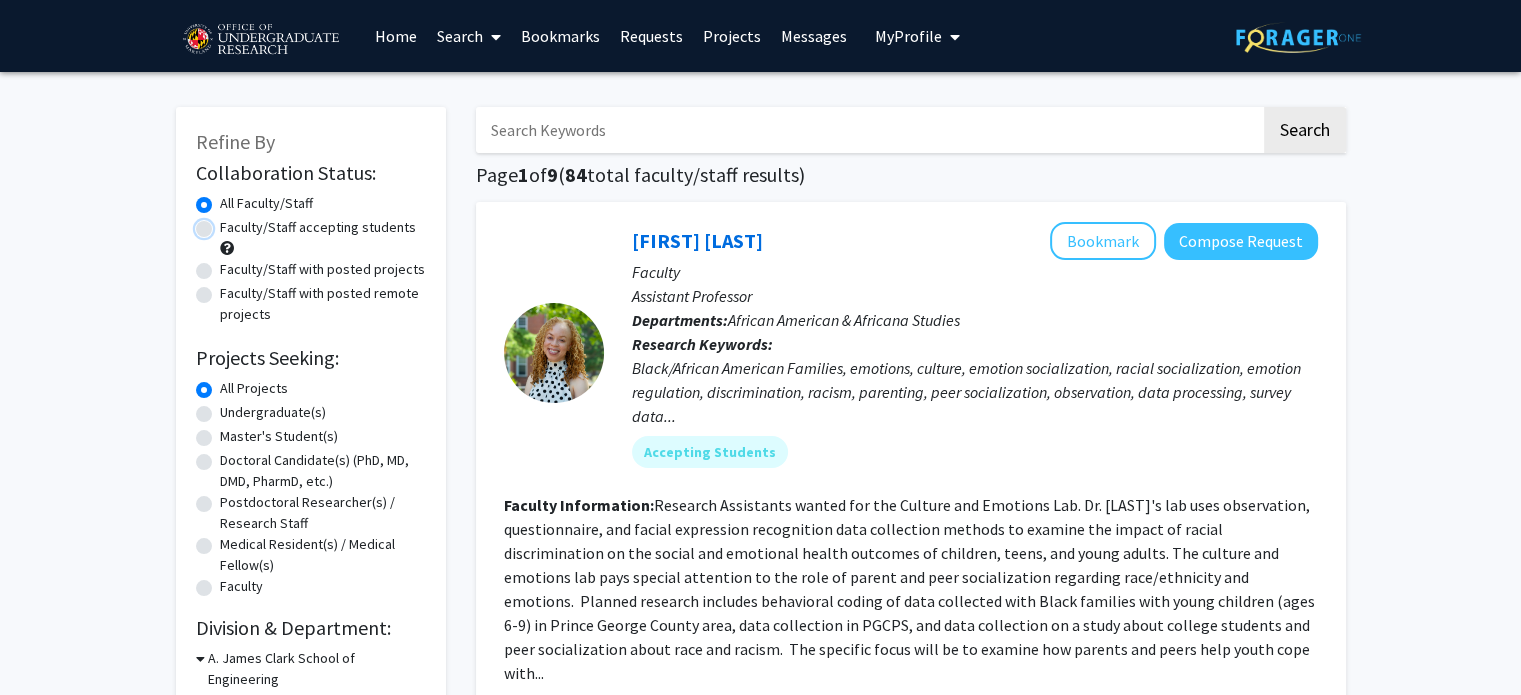click on "Faculty/Staff accepting students" at bounding box center [226, 223] 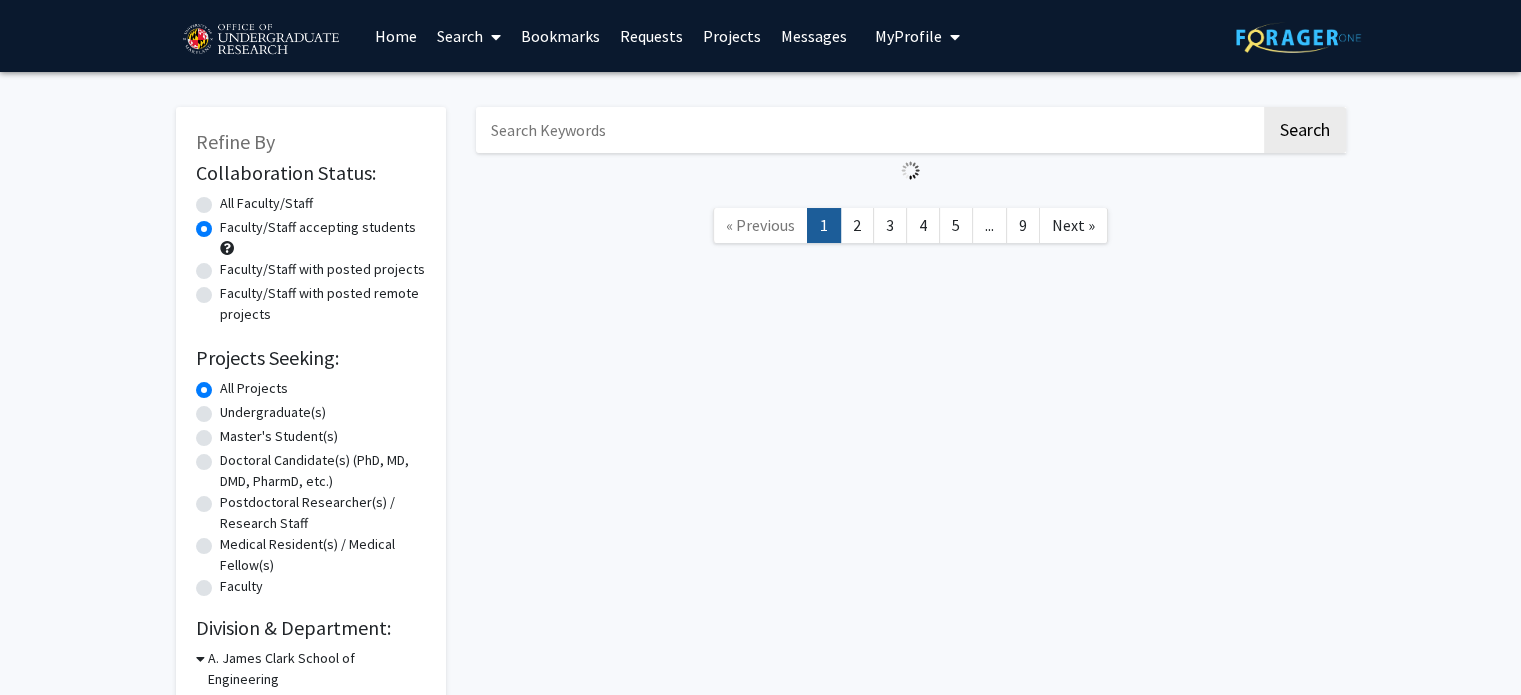 click on "All Faculty/Staff" 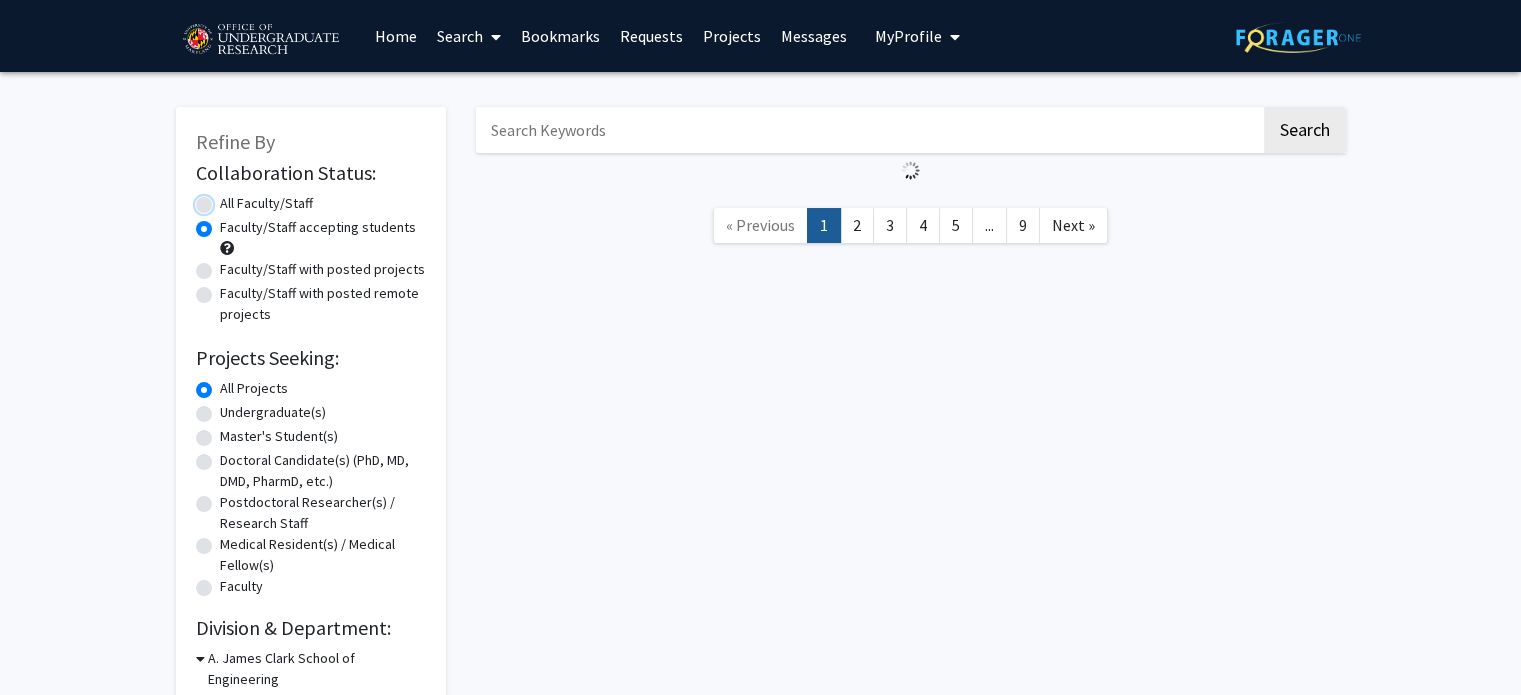 click on "All Faculty/Staff" at bounding box center [226, 199] 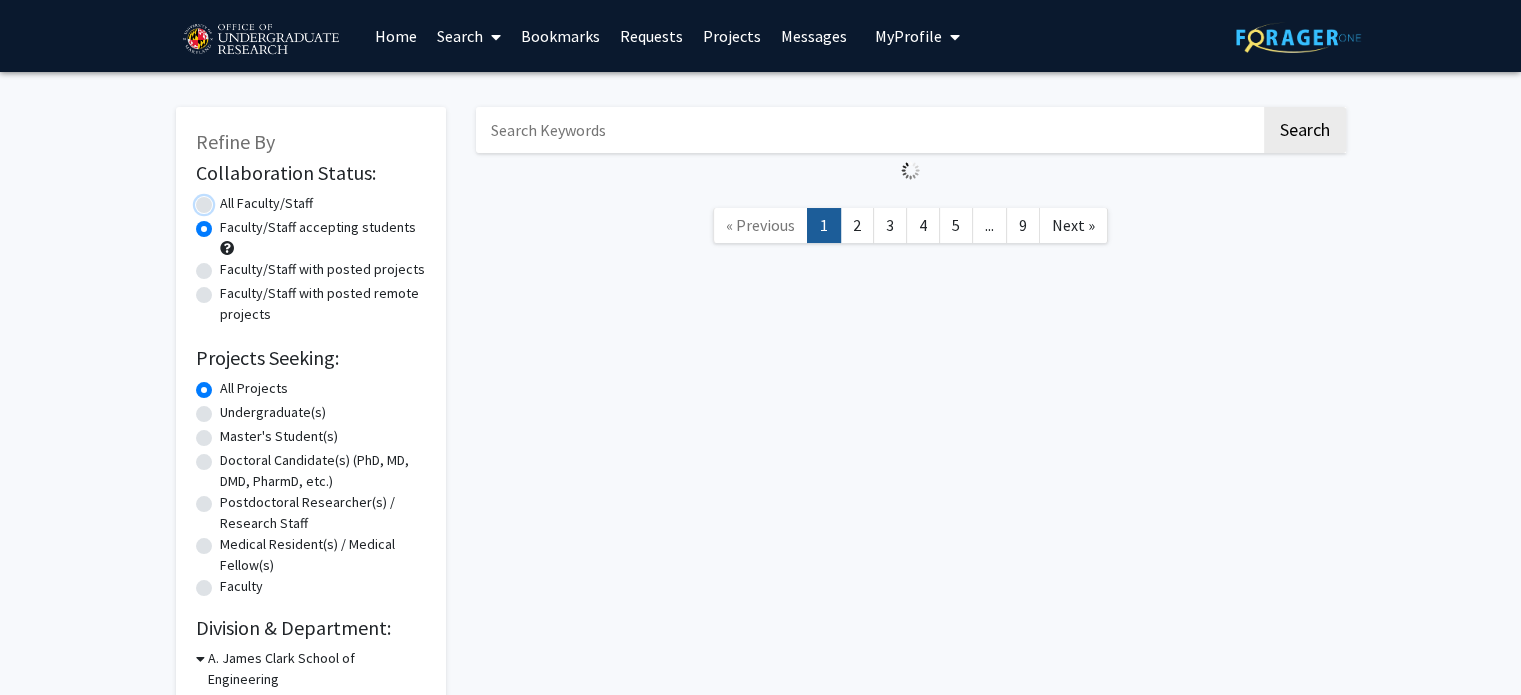 radio on "true" 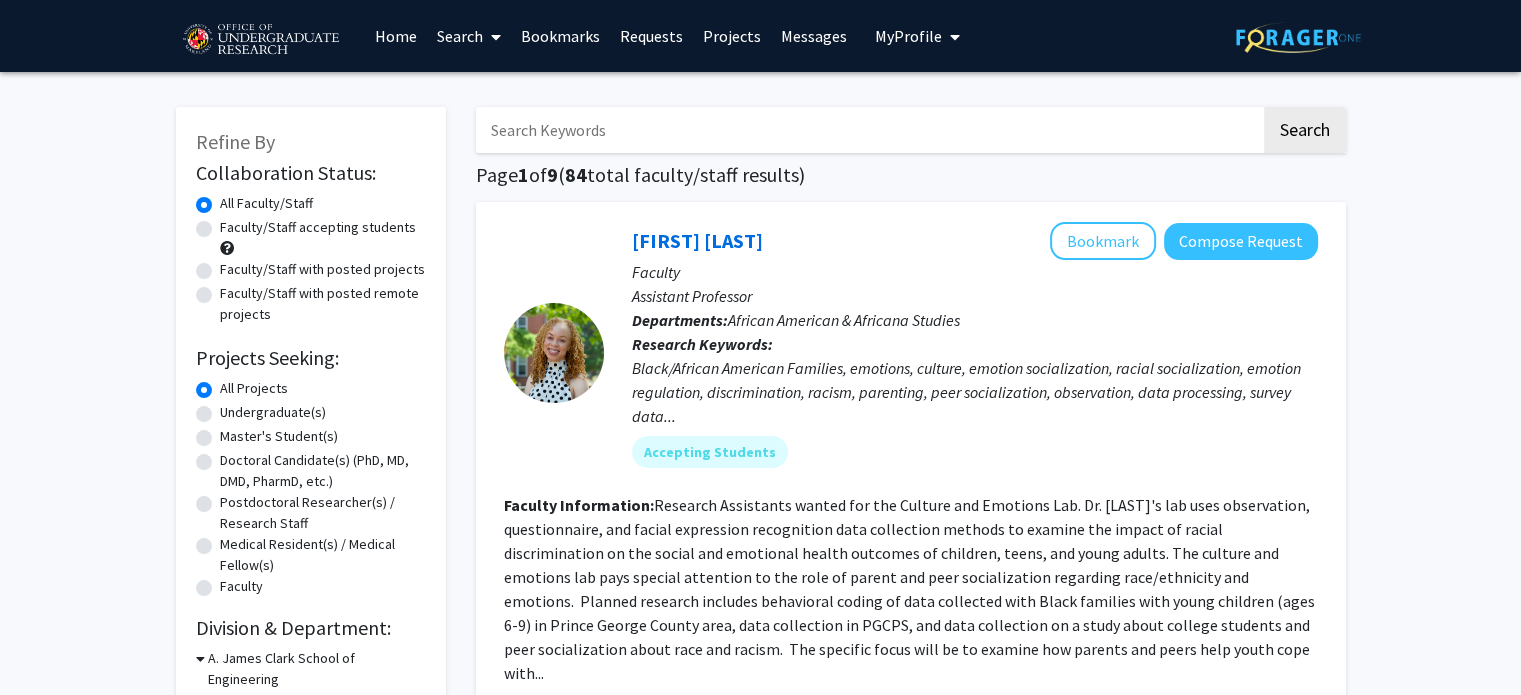 click on "Refine By Collaboration Status: Collaboration Status  All Faculty/Staff    Collaboration Status  Faculty/Staff accepting students    Collaboration Status  Faculty/Staff with posted projects    Collaboration Status  Faculty/Staff with posted remote projects    Projects Seeking: Projects Seeking Level  All Projects    Projects Seeking Level  Undergraduate(s)    Projects Seeking Level  Master's Student(s)    Projects Seeking Level  Doctoral Candidate(s) (PhD, MD, DMD, PharmD, etc.)    Projects Seeking Level  Postdoctoral Researcher(s) / Research Staff    Projects Seeking Level  Medical Resident(s) / Medical Fellow(s)    Projects Seeking Level  Faculty    Division & Department:      A. James Clark School of Engineering  (Select All)  (Select All)  Chemical & Biomolecular Engineering  Chemical & Biomolecular Engineering  Materials Science & Engineering  Materials Science & Engineering  Mechanical Engineering  Mechanical Engineering  Other  Other       College of Agriculture and Natural Resources" 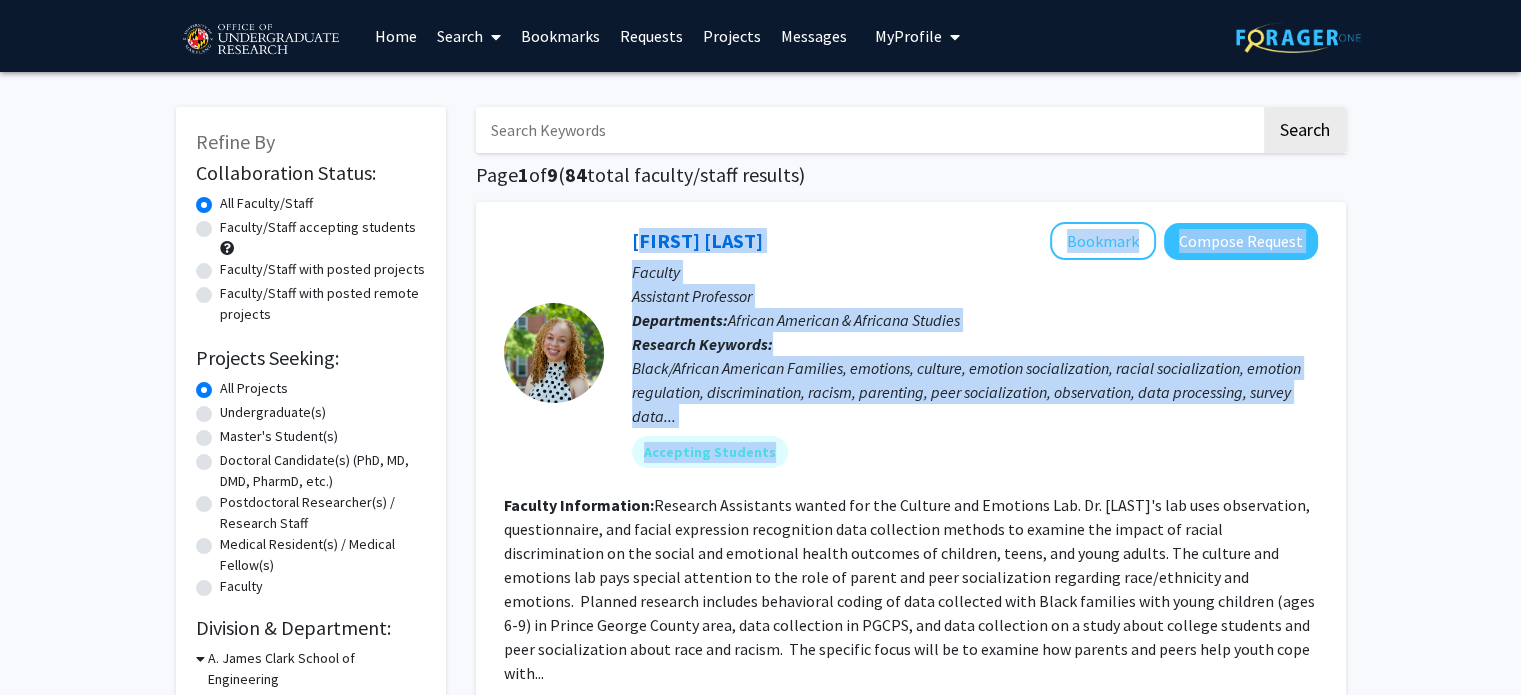 drag, startPoint x: 628, startPoint y: 244, endPoint x: 786, endPoint y: 445, distance: 255.6658 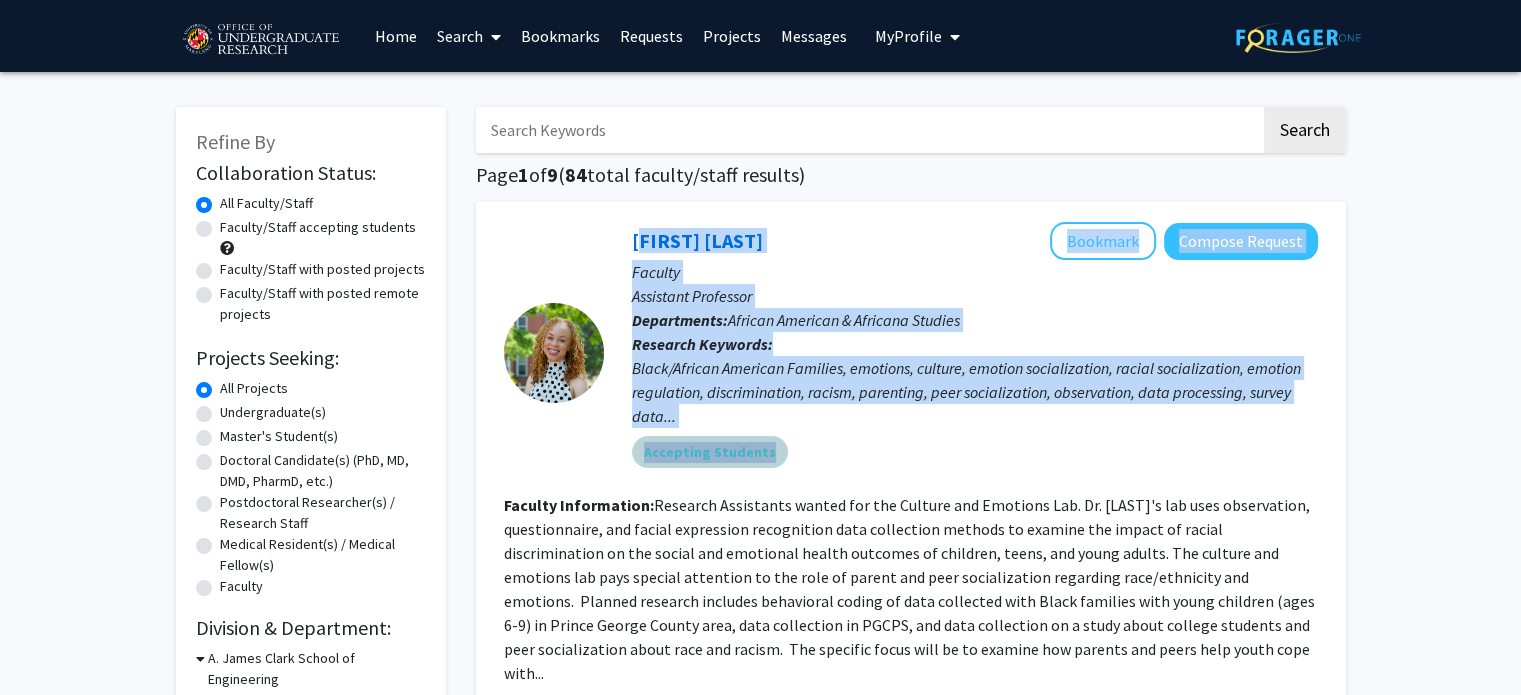 click on "Accepting Students" at bounding box center (975, 452) 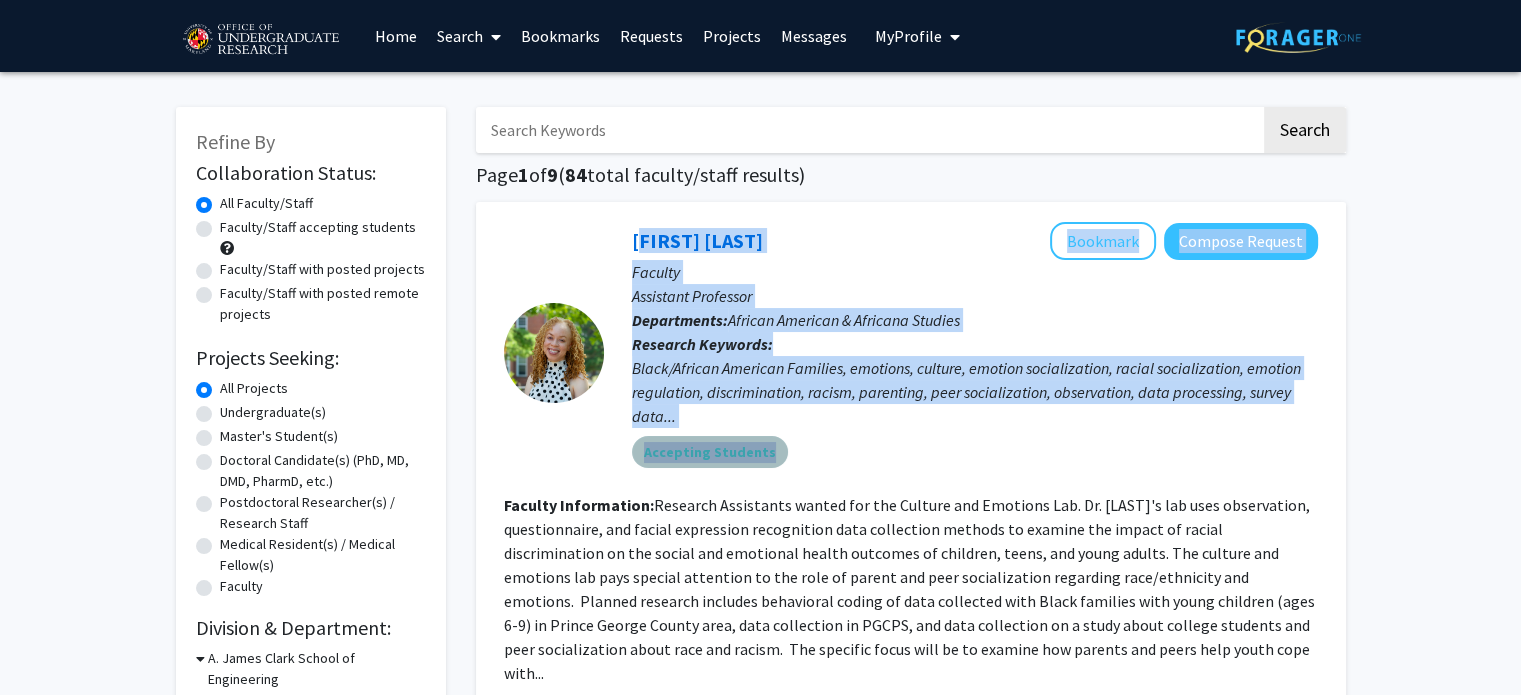 click on "Accepting Students" at bounding box center (710, 452) 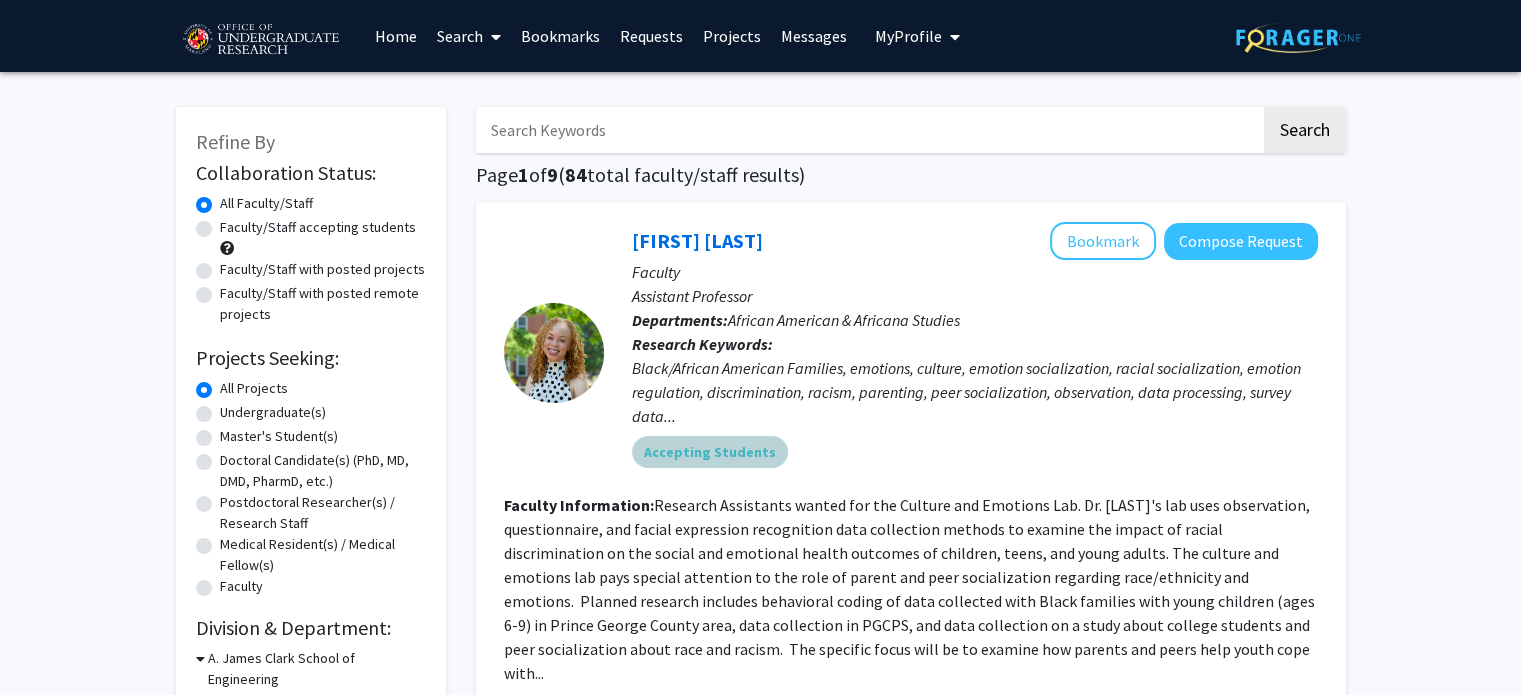 click on "Accepting Students" at bounding box center [975, 452] 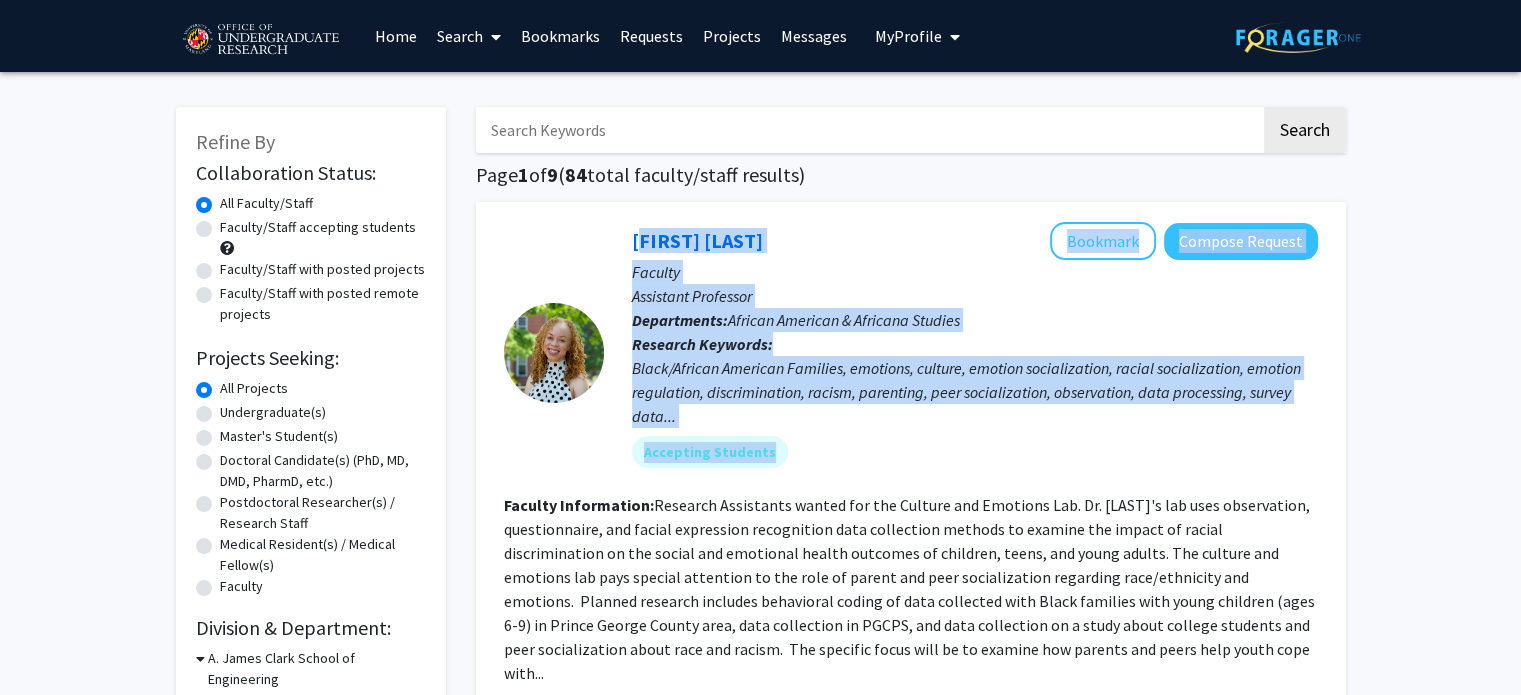 drag, startPoint x: 612, startPoint y: 243, endPoint x: 877, endPoint y: 438, distance: 329.01367 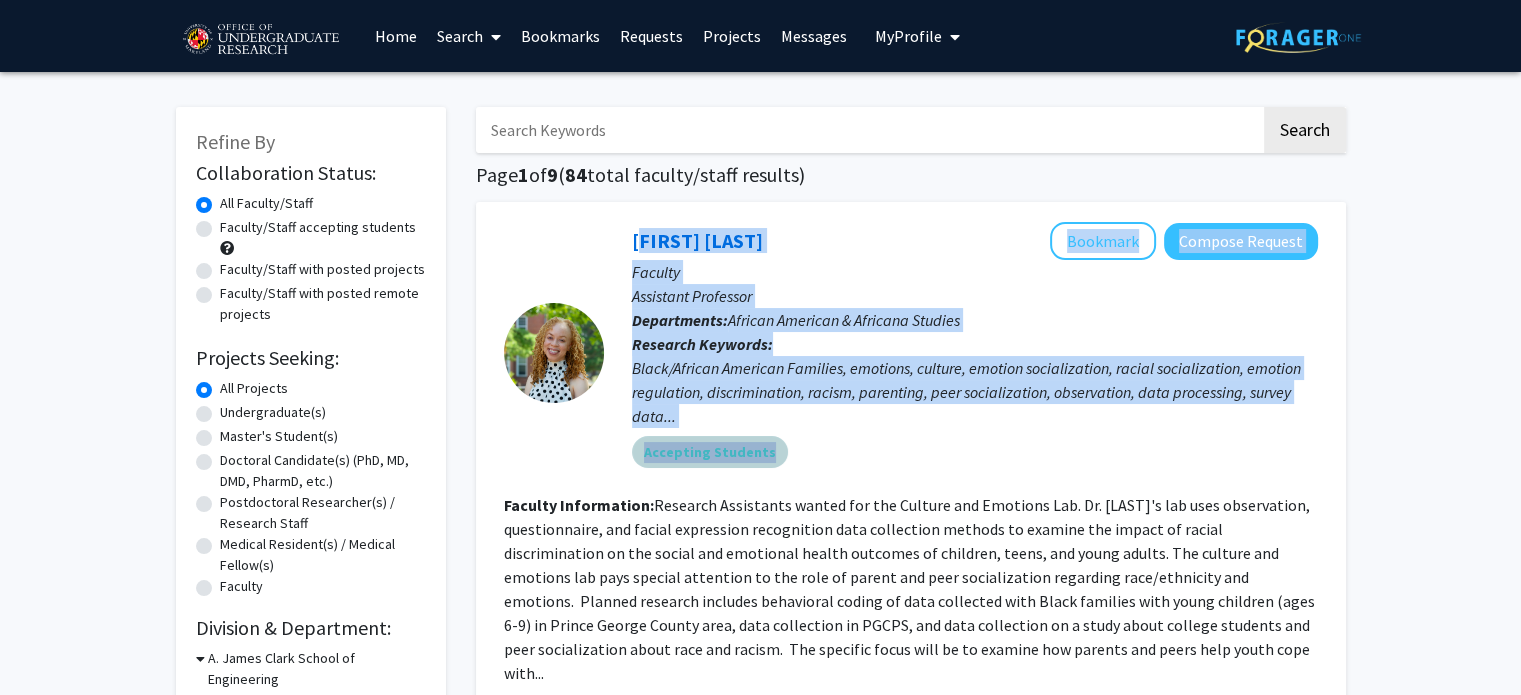 click on "Accepting Students" at bounding box center (975, 452) 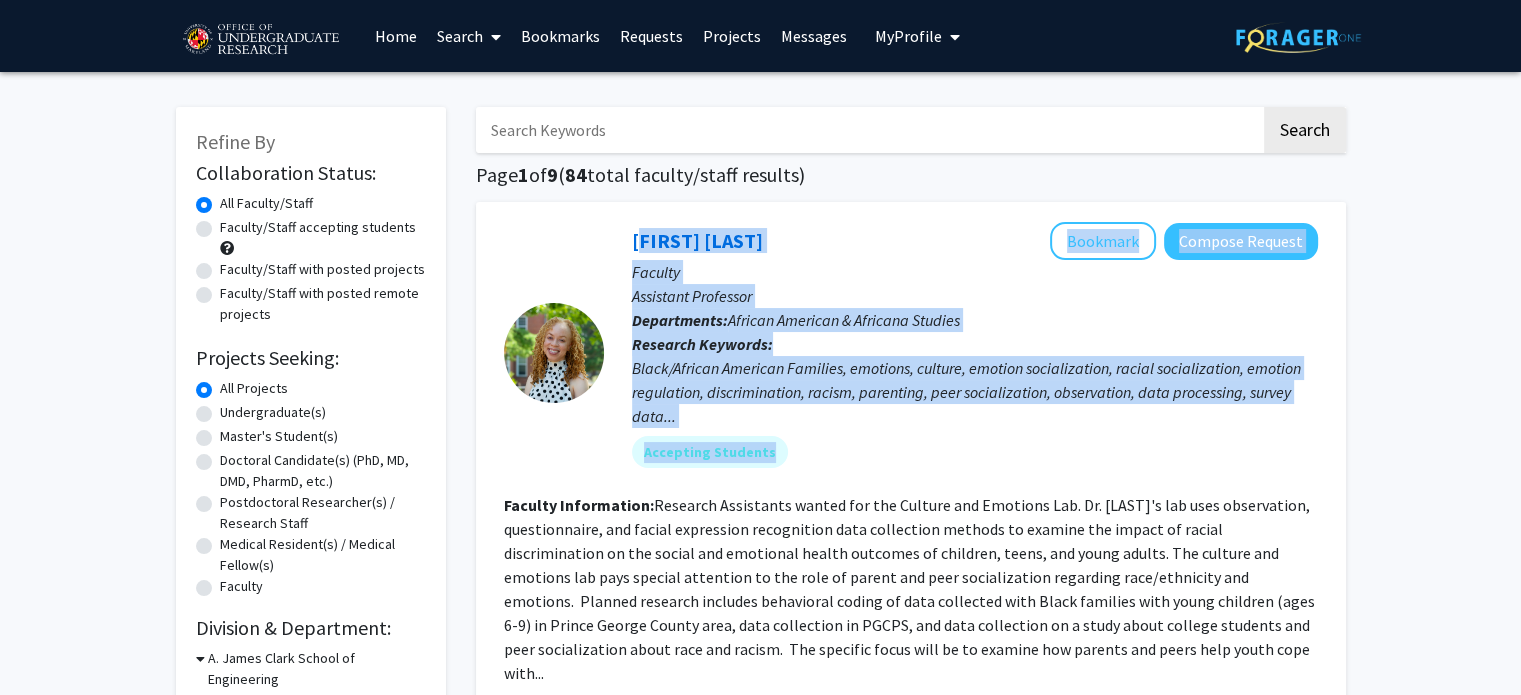 click on "[FIRST] [LAST] Bookmark
Compose Request  Faculty Assistant Professor  Departments:  African American & Africana Studies Research Keywords:  Black/African American Families, emotions, culture, emotion socialization, racial socialization, emotion regulation, discrimination, racism, parenting, peer socialization, observation, data processing, survey data... Accepting Students" 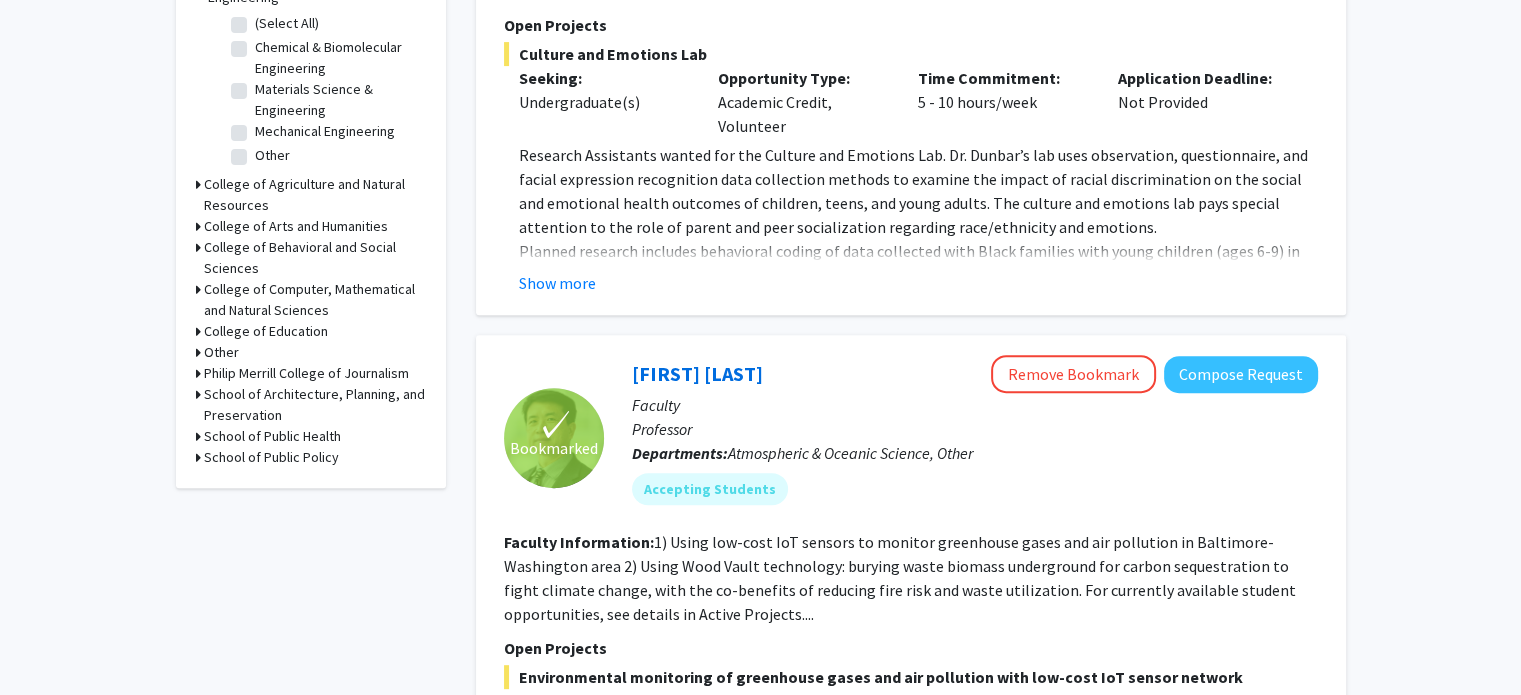 scroll, scrollTop: 0, scrollLeft: 0, axis: both 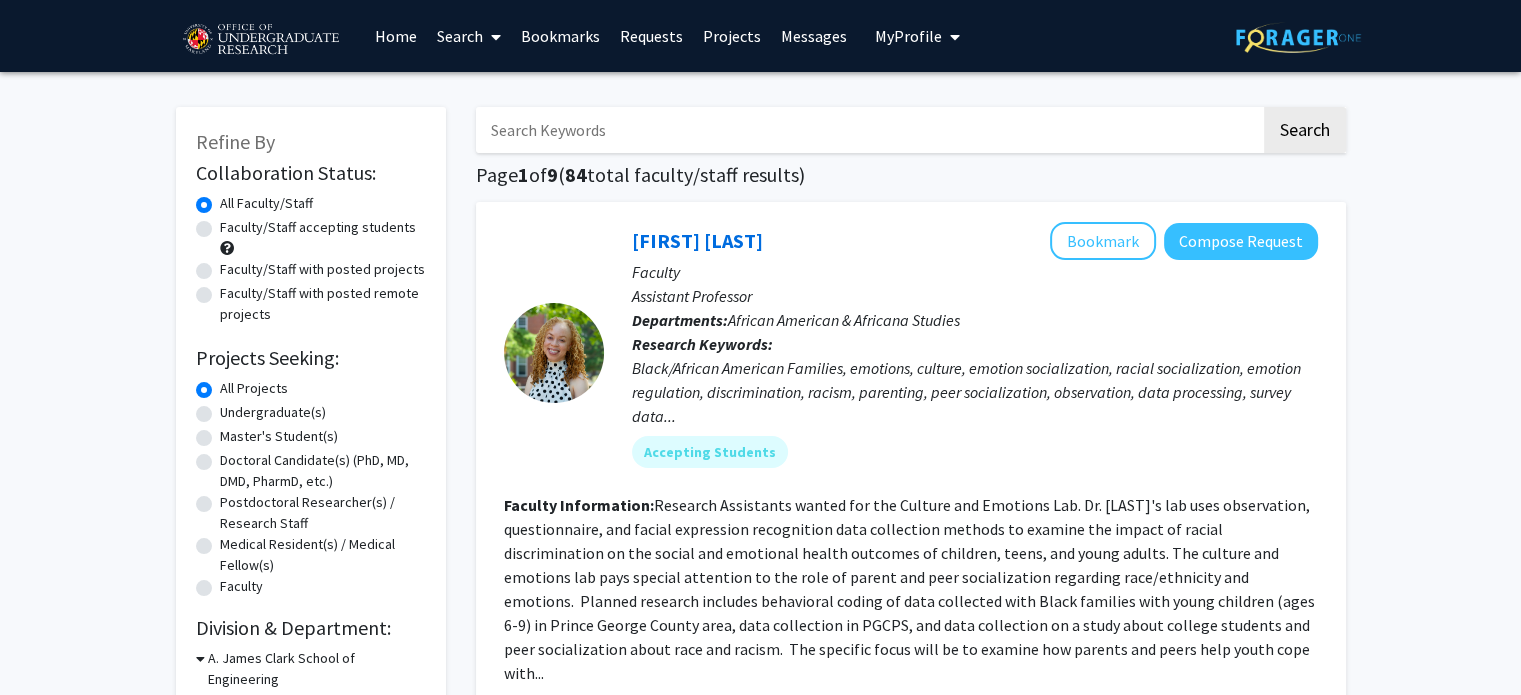 click on "Undergraduate(s)" 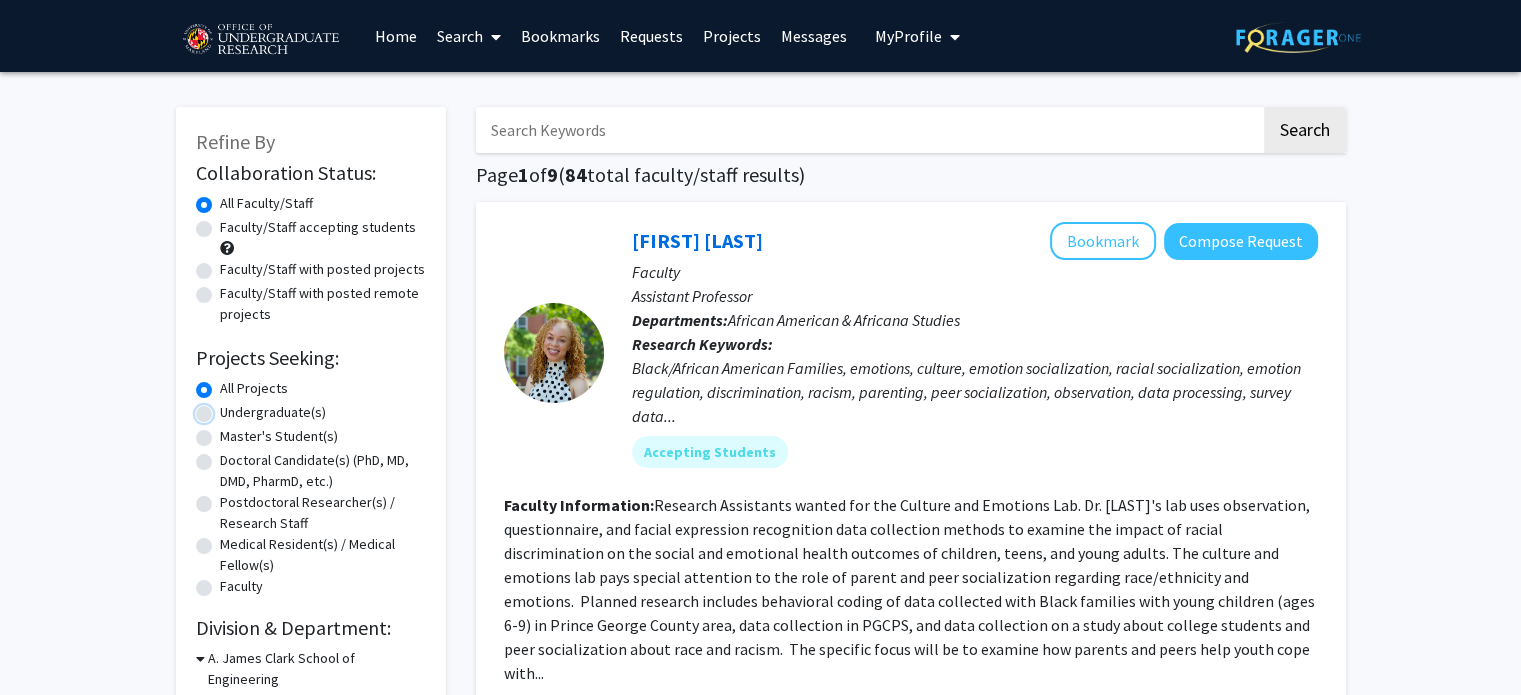 click on "Undergraduate(s)" at bounding box center (226, 408) 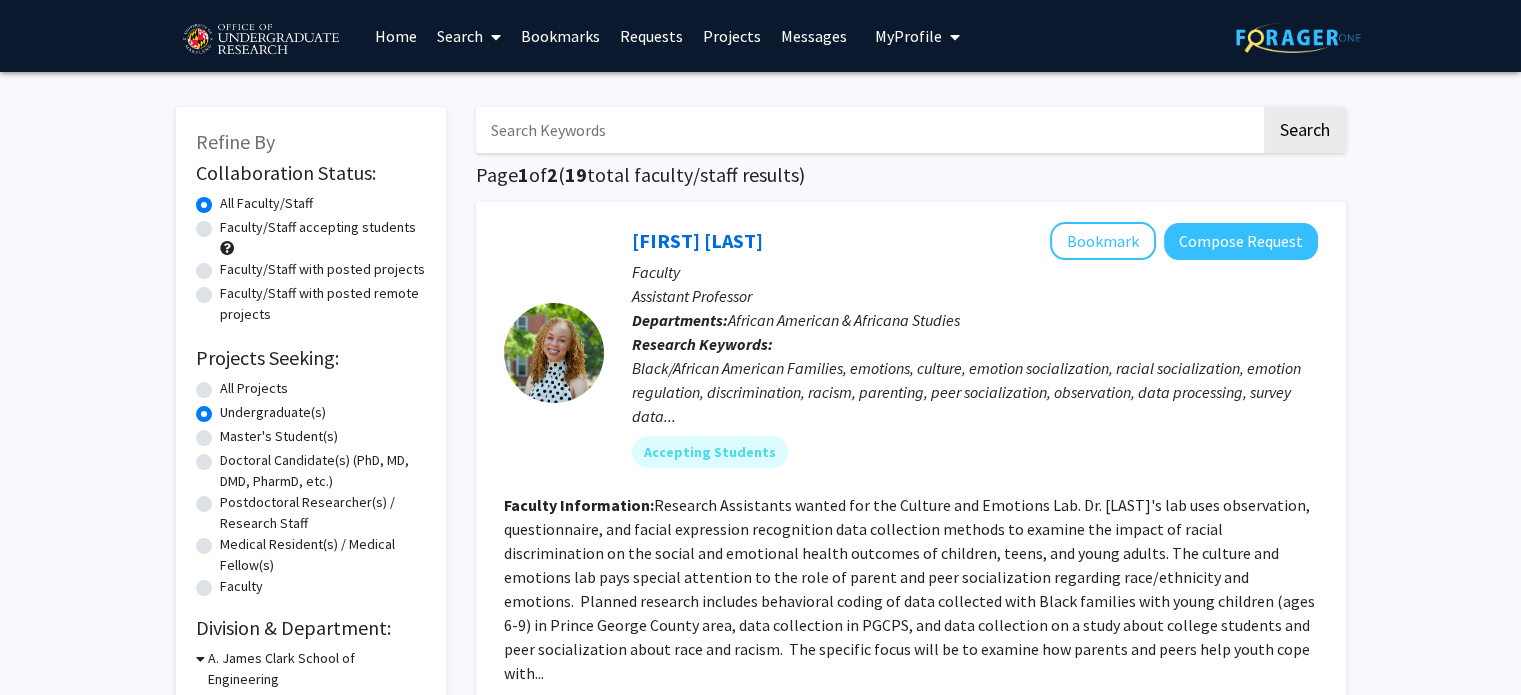 click on "Faculty/Staff accepting students" 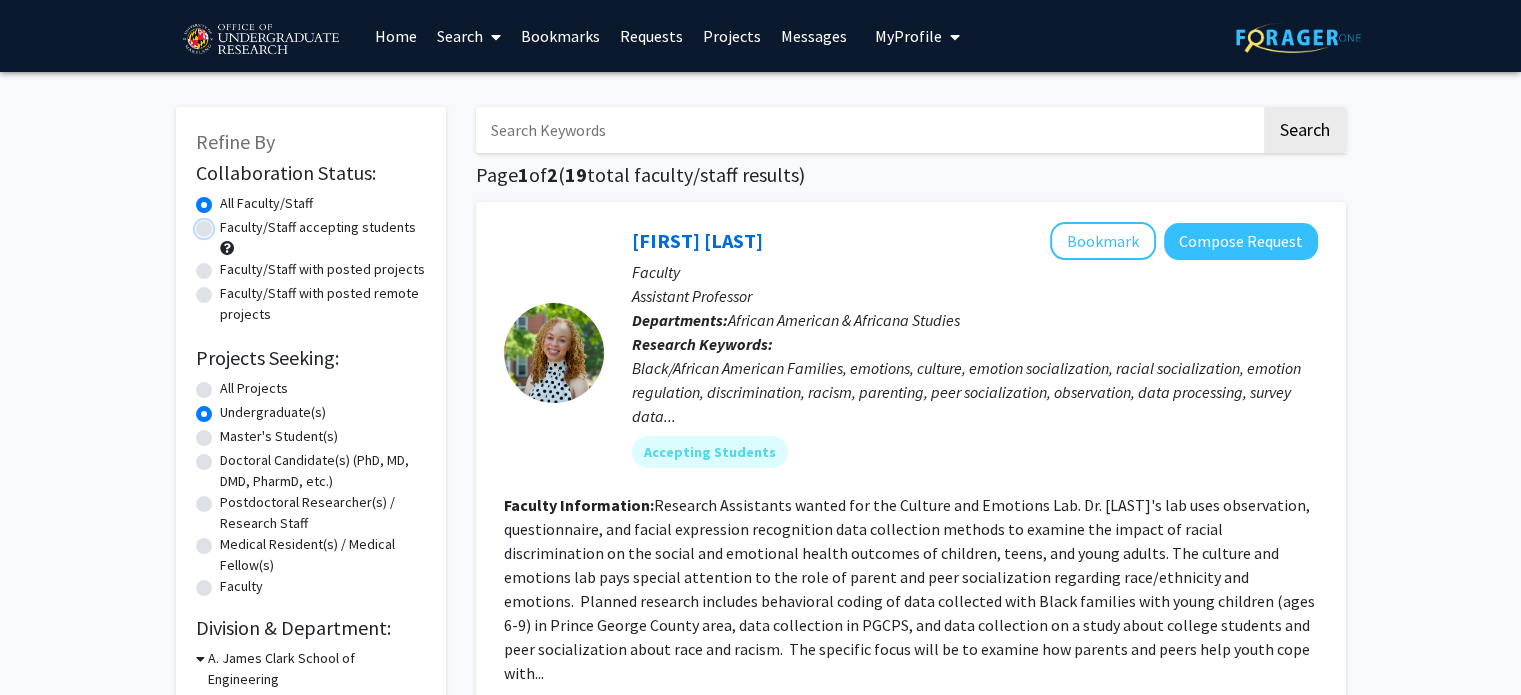click on "Faculty/Staff accepting students" at bounding box center [226, 223] 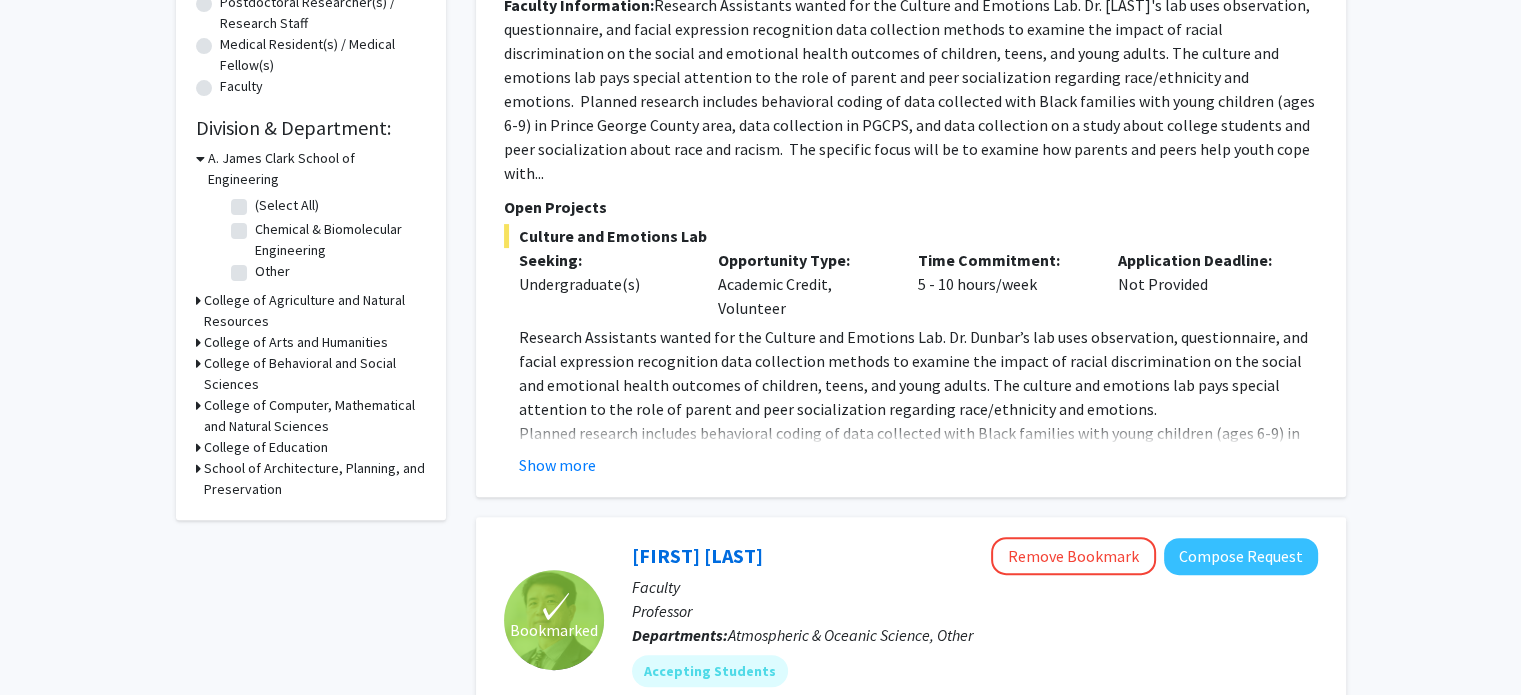 scroll, scrollTop: 388, scrollLeft: 0, axis: vertical 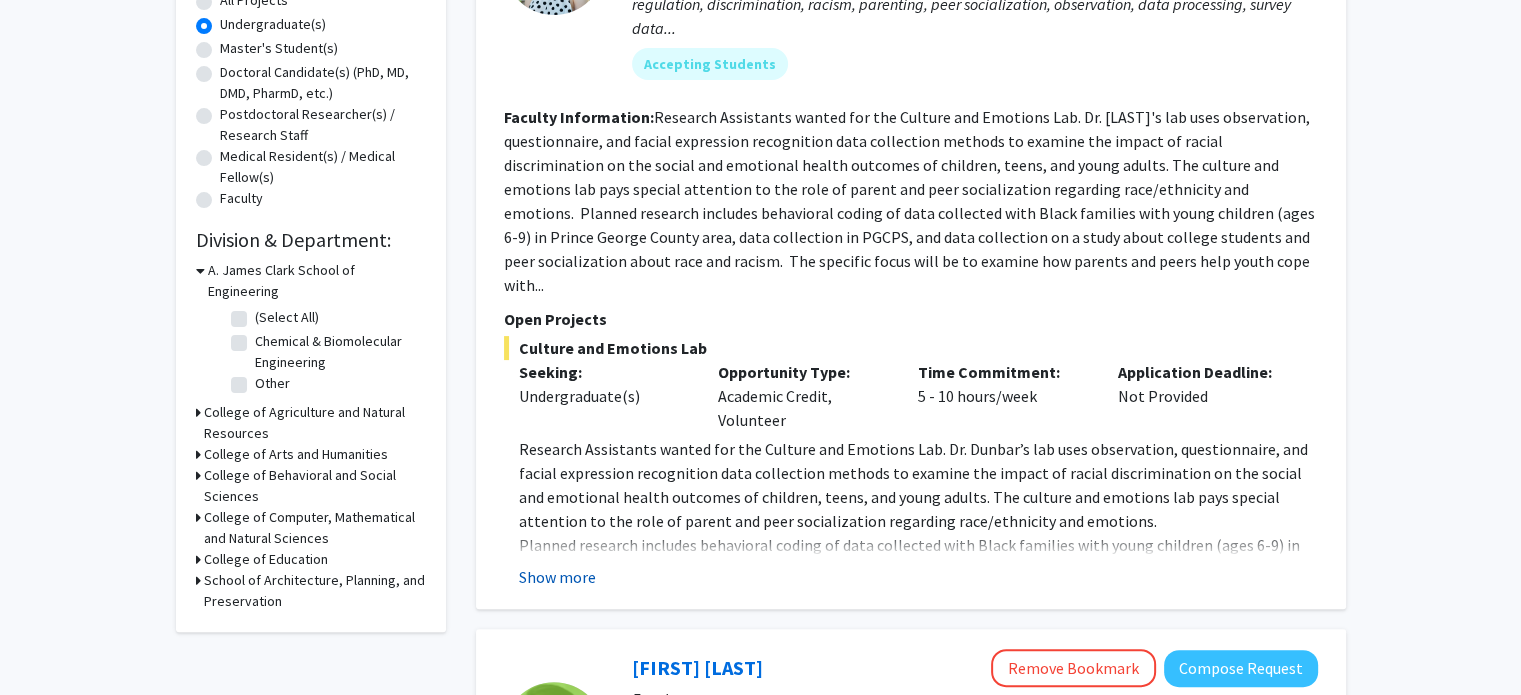 click on "Show more" 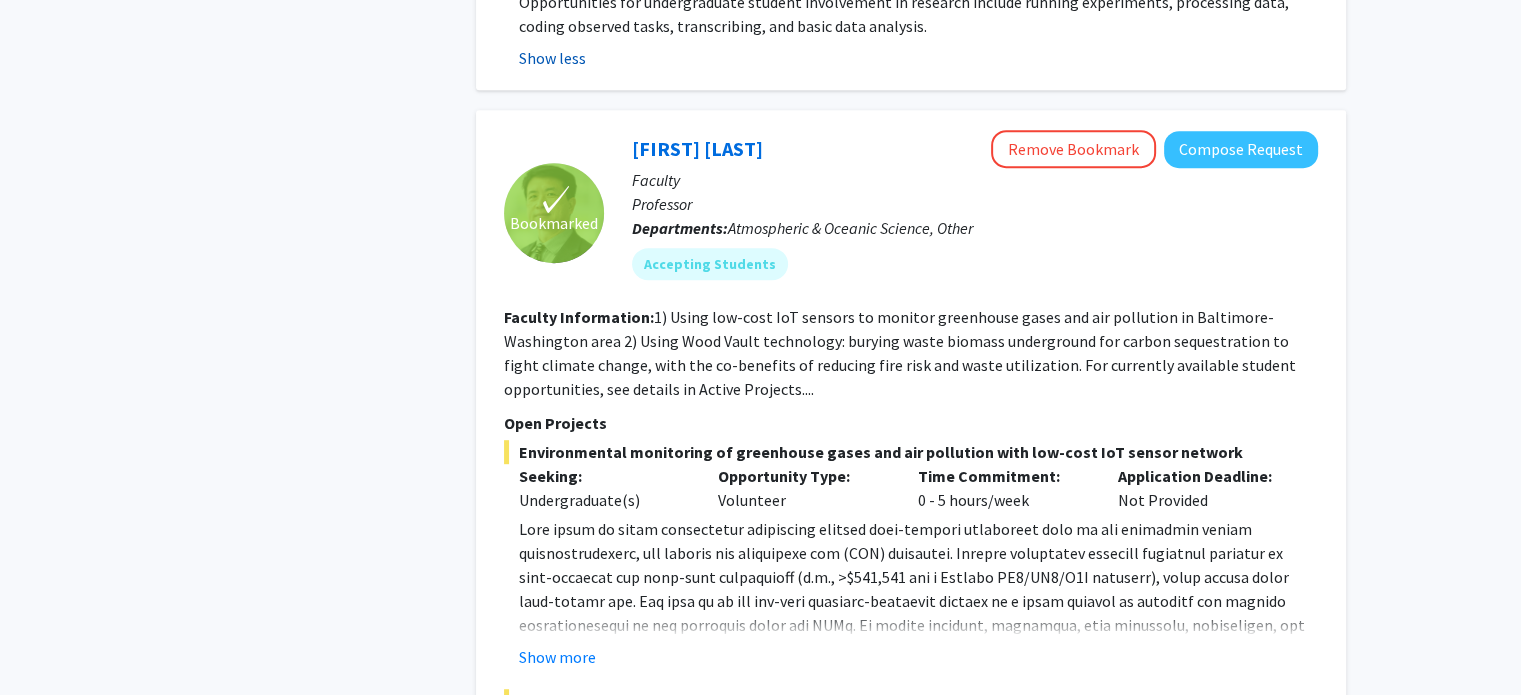 scroll, scrollTop: 1087, scrollLeft: 0, axis: vertical 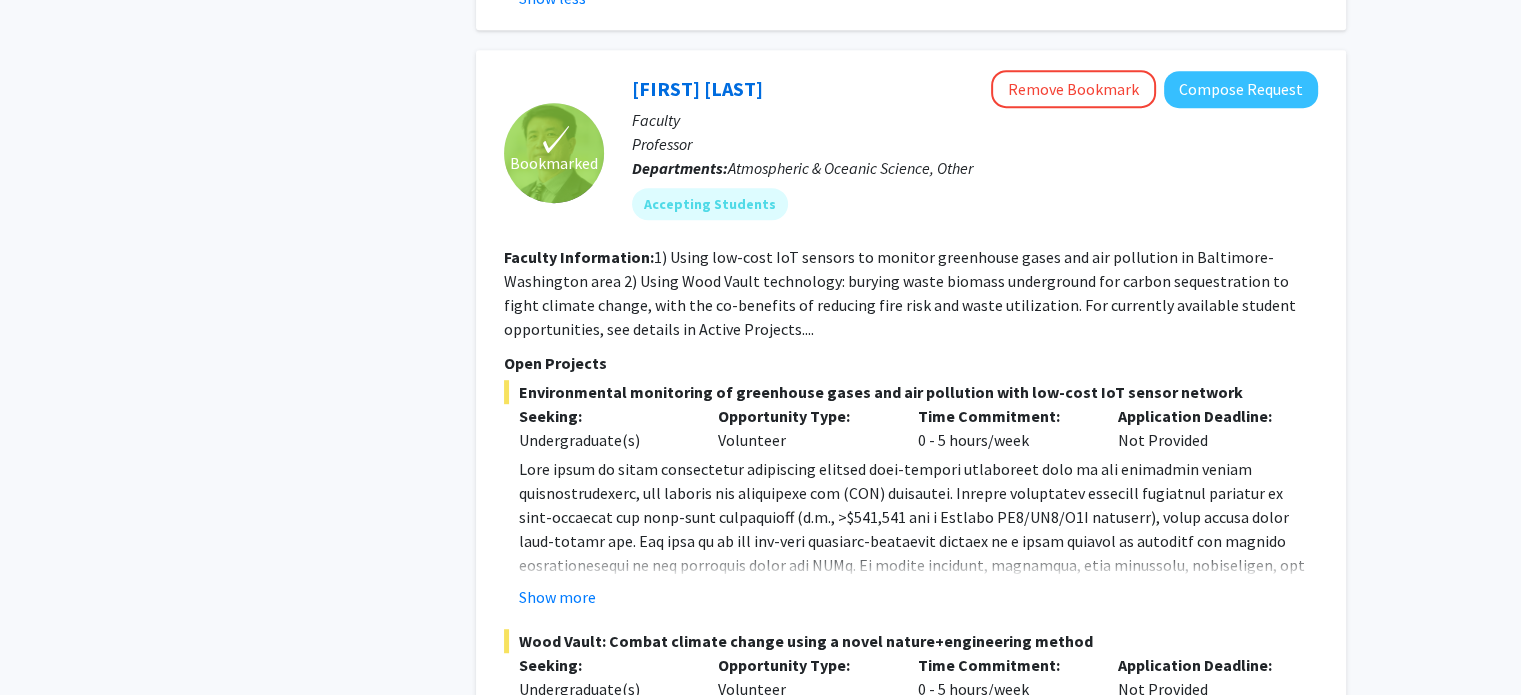 drag, startPoint x: 0, startPoint y: 265, endPoint x: 184, endPoint y: 215, distance: 190.6725 